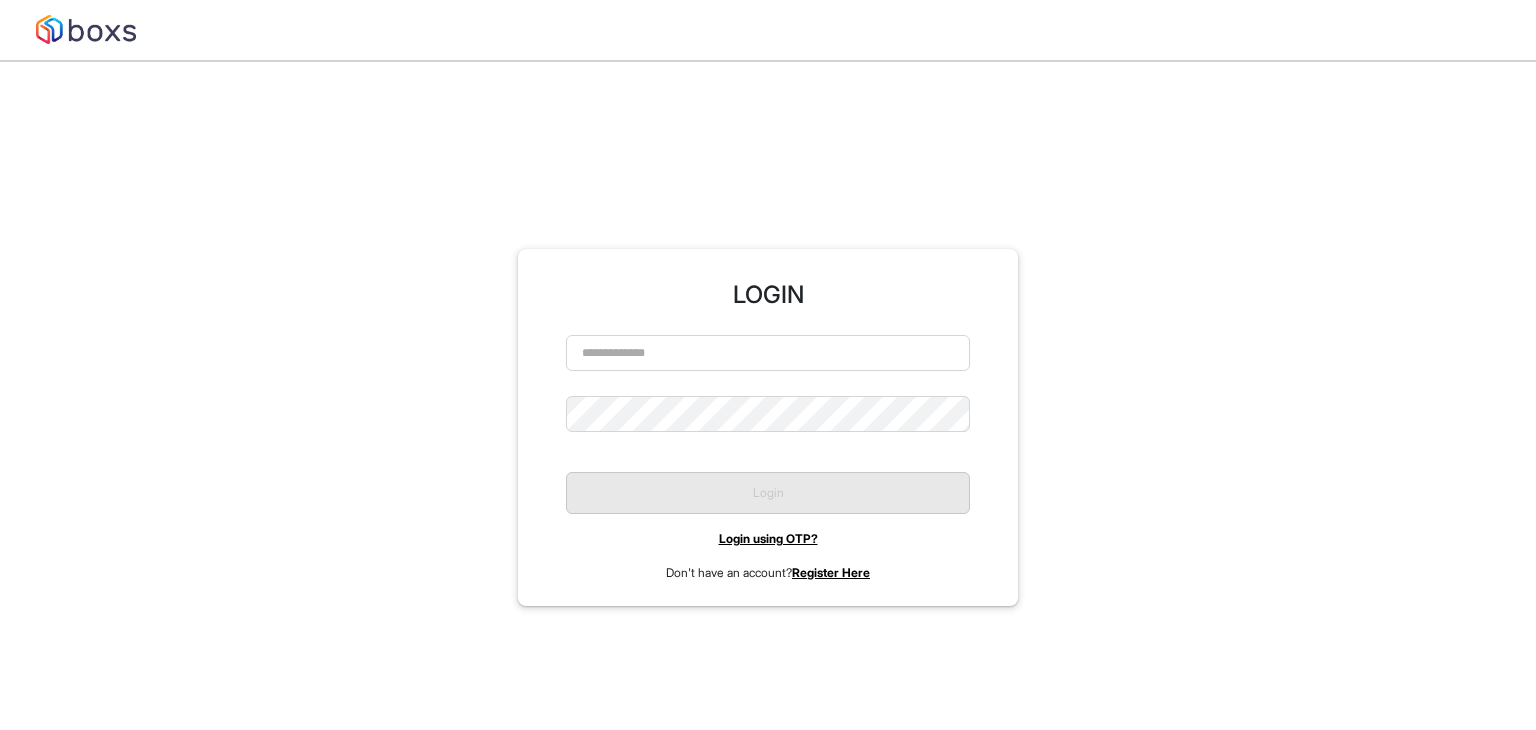 scroll, scrollTop: 0, scrollLeft: 0, axis: both 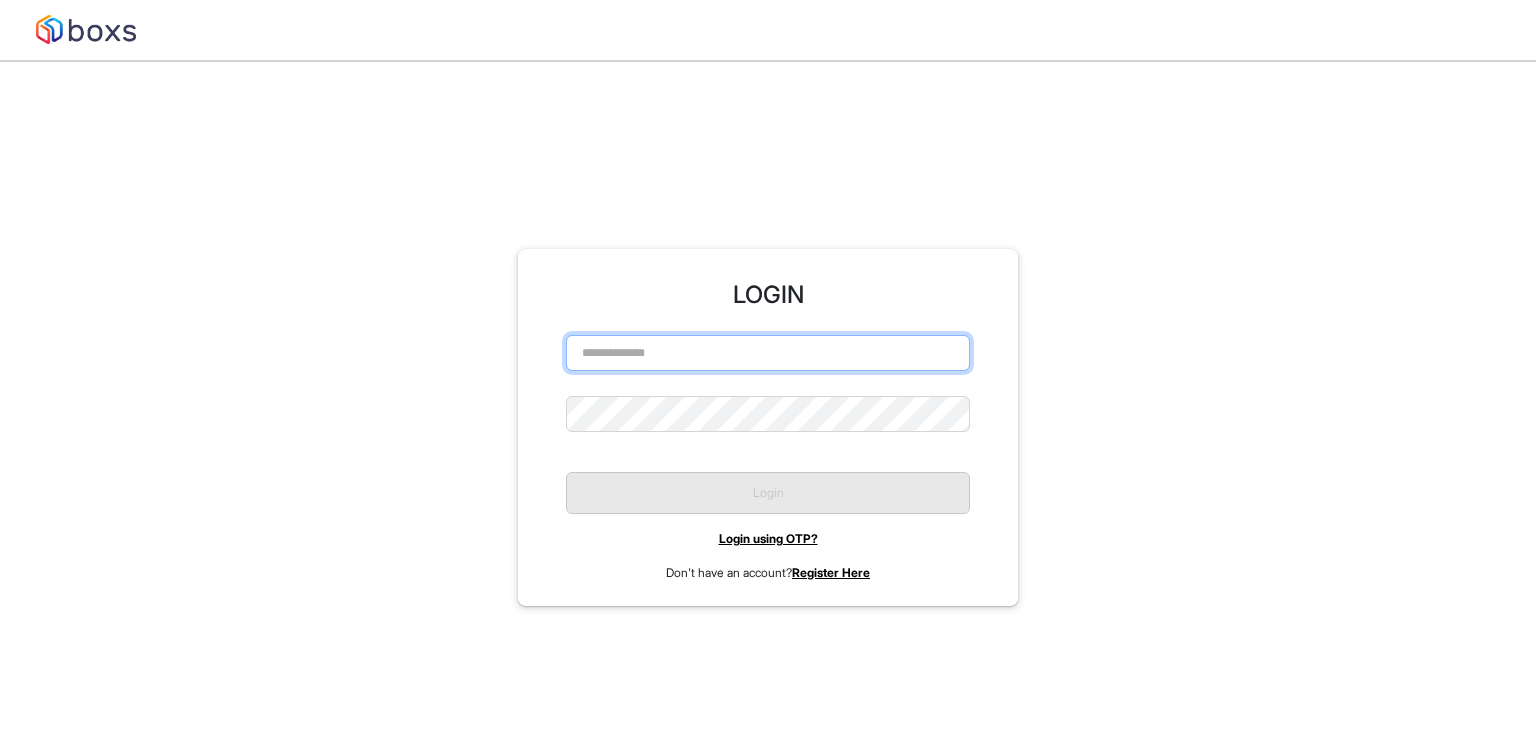 type on "**********" 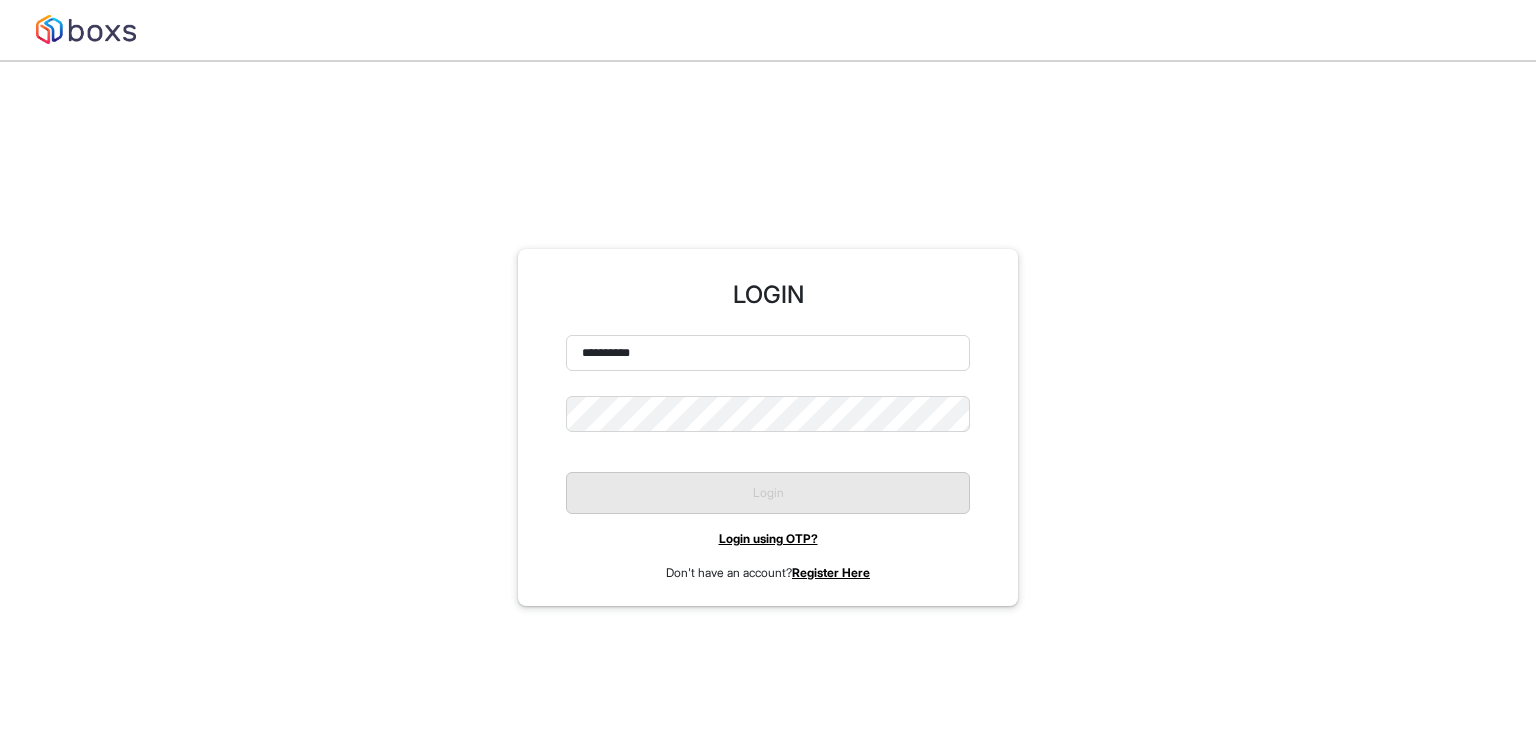 click on "Login" at bounding box center (768, 485) 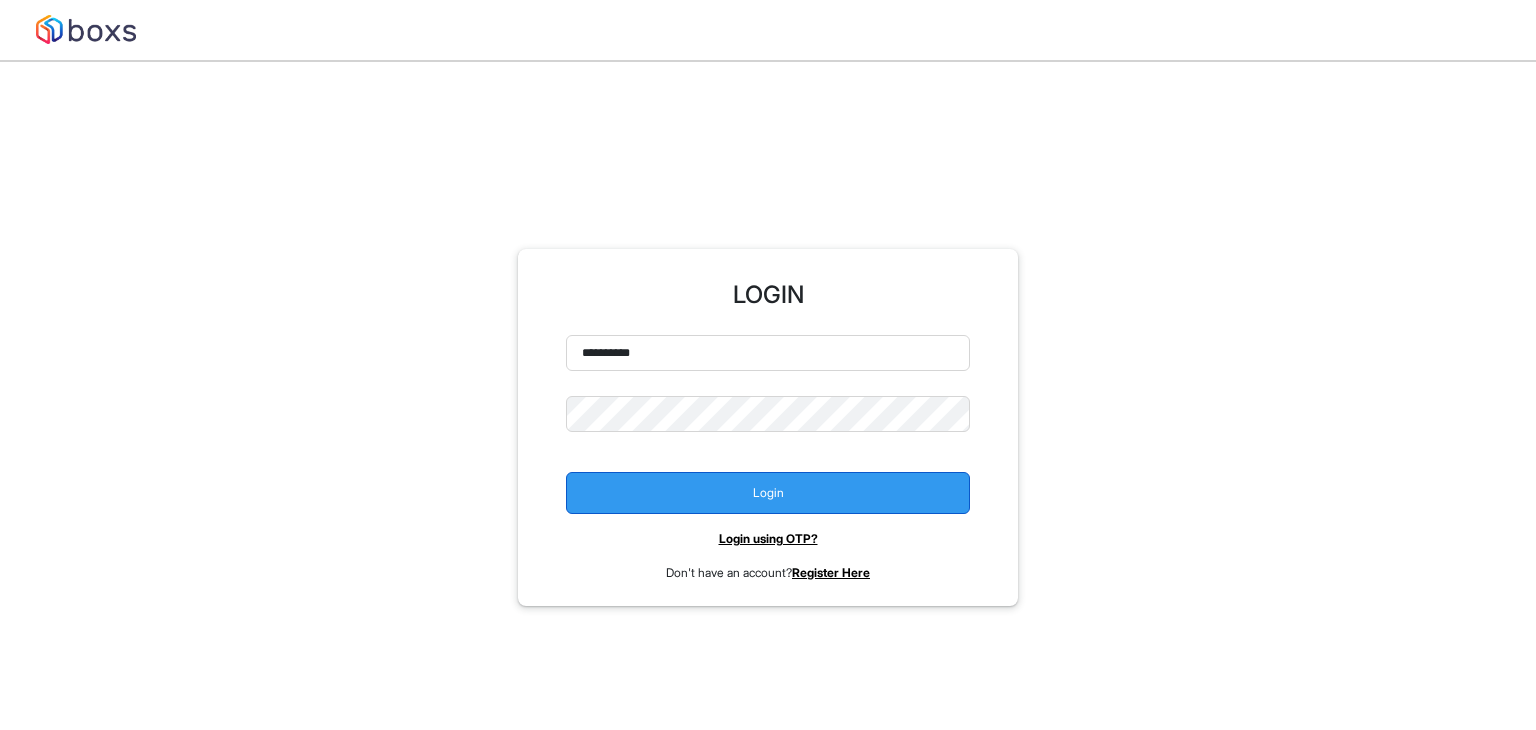 click on "Login" at bounding box center (768, 493) 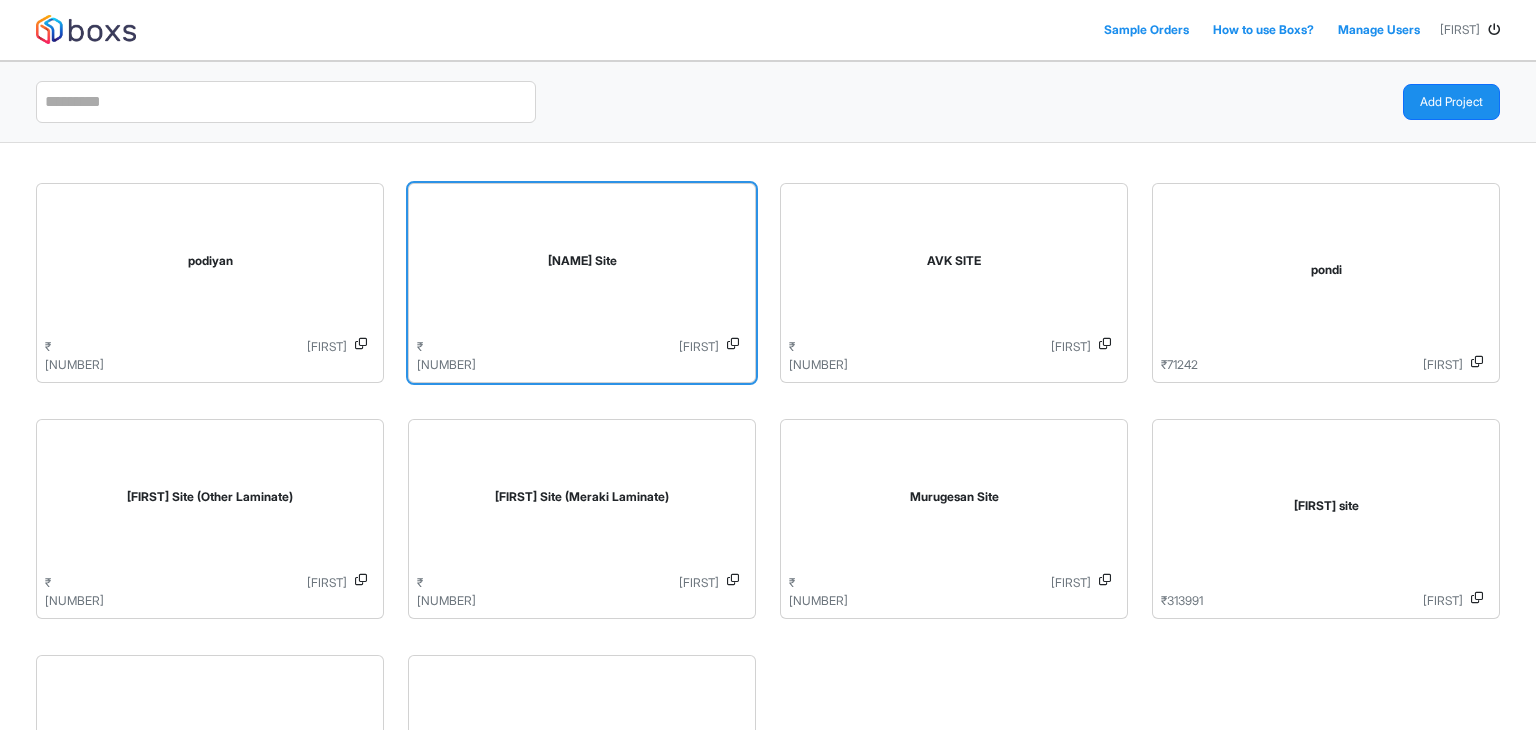 click on "[NAME] Site" at bounding box center [582, 265] 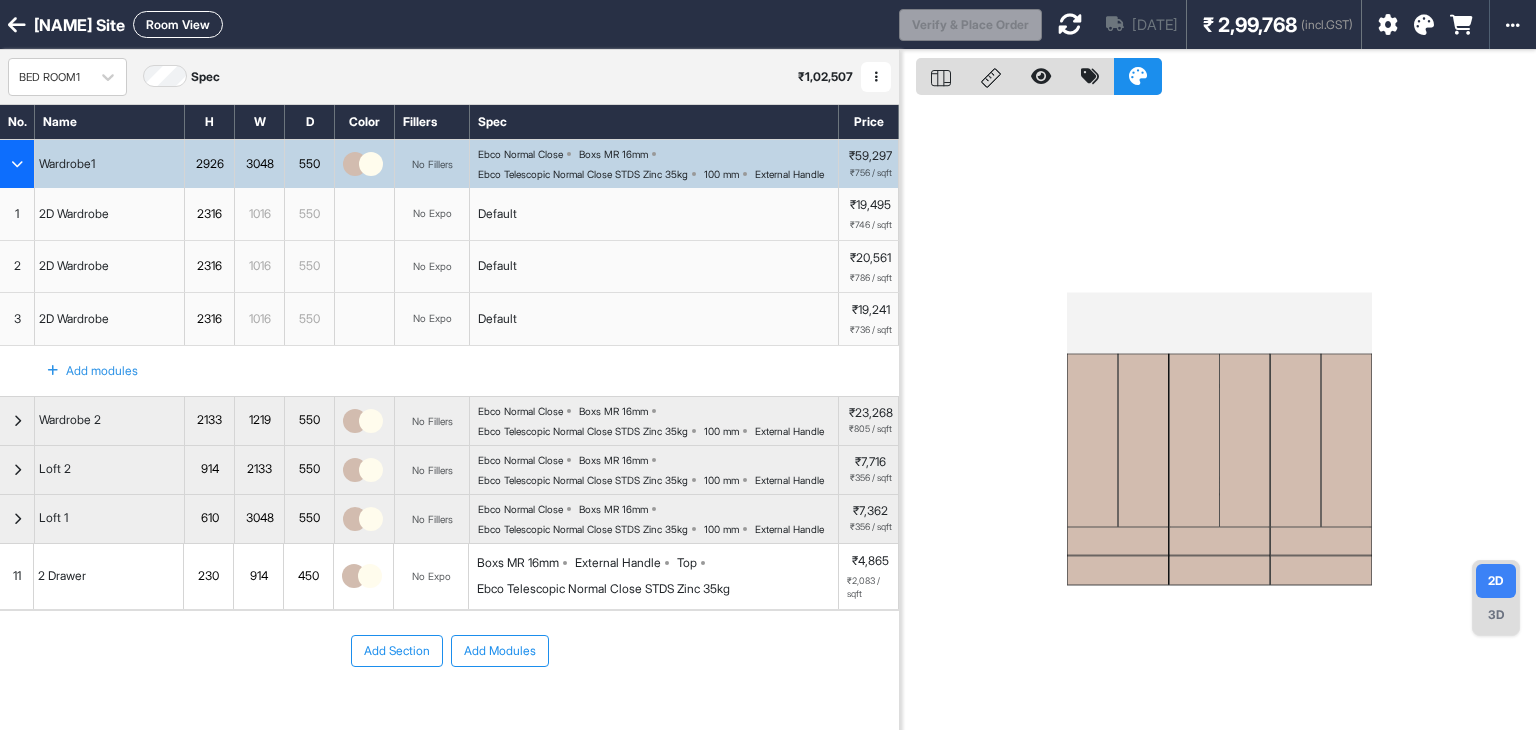 click at bounding box center [17, 25] 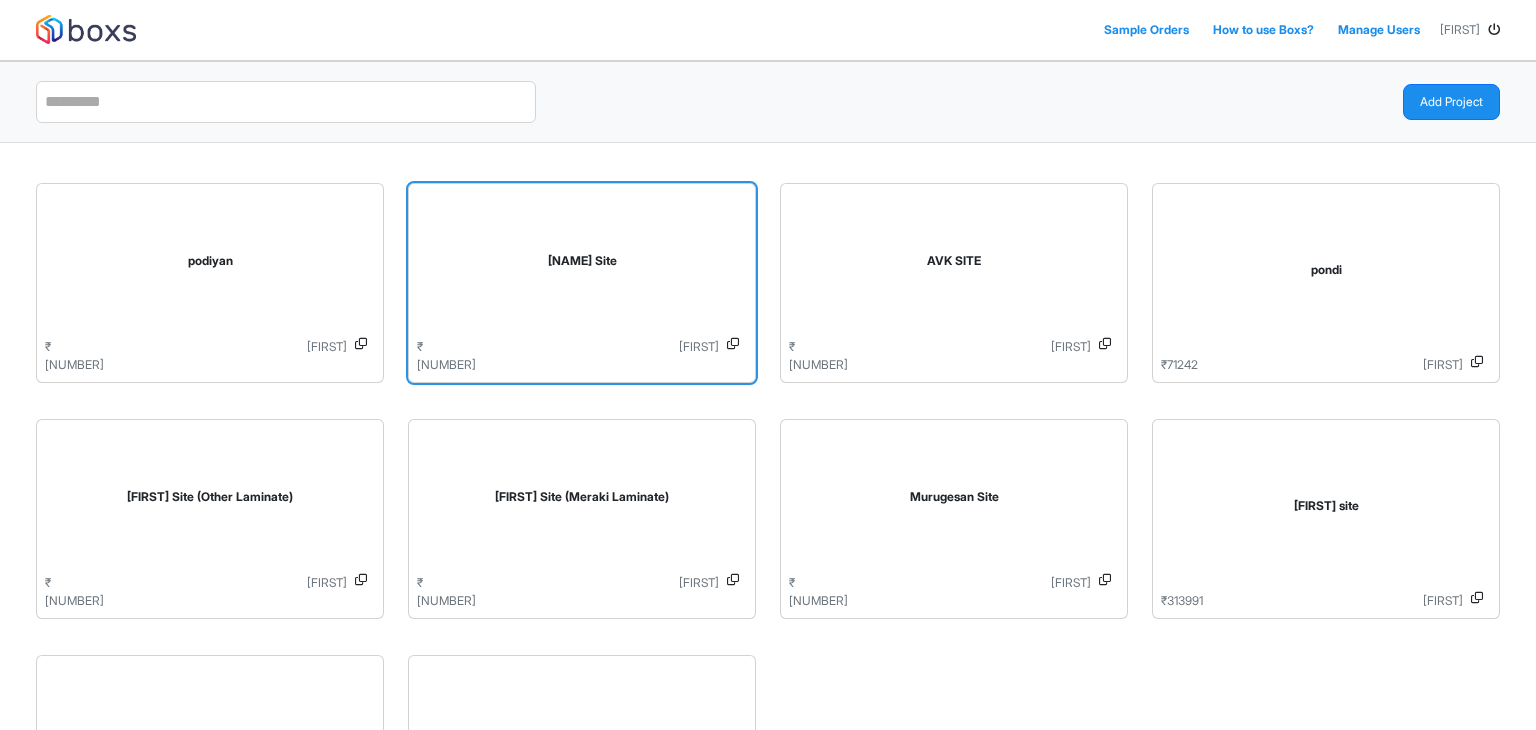 click on "[NAME] Site" at bounding box center [582, 261] 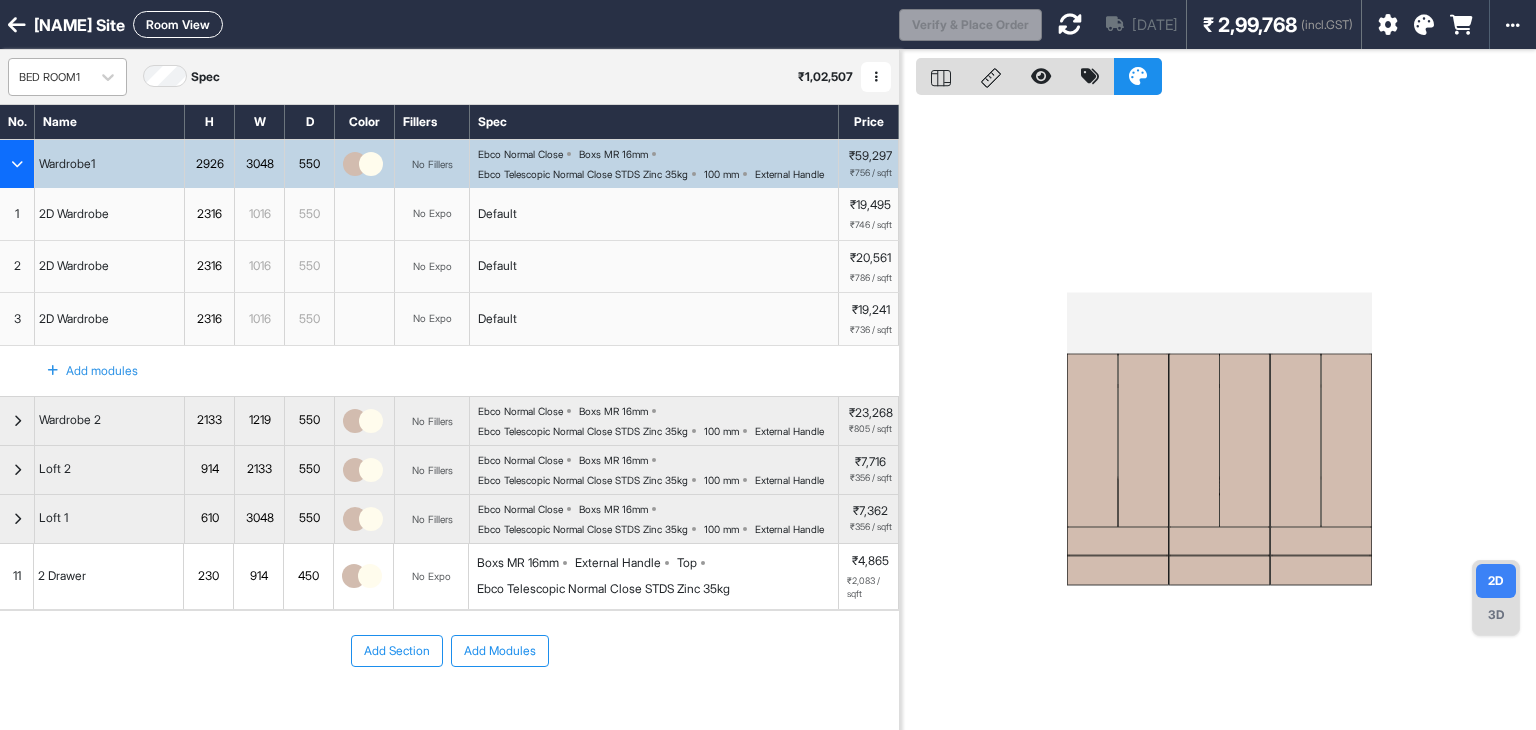 click on "BED ROOM1" at bounding box center [49, 77] 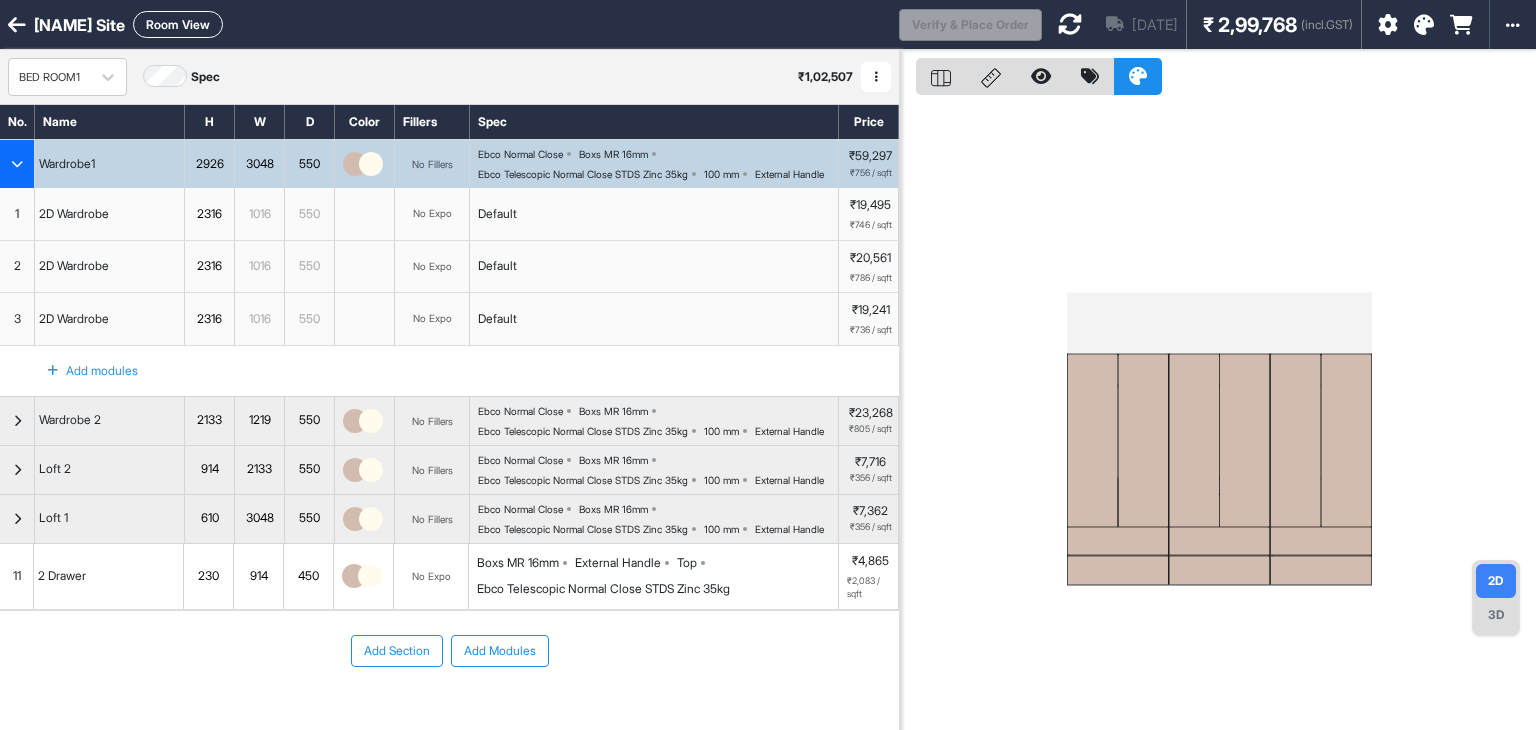 click at bounding box center [17, 25] 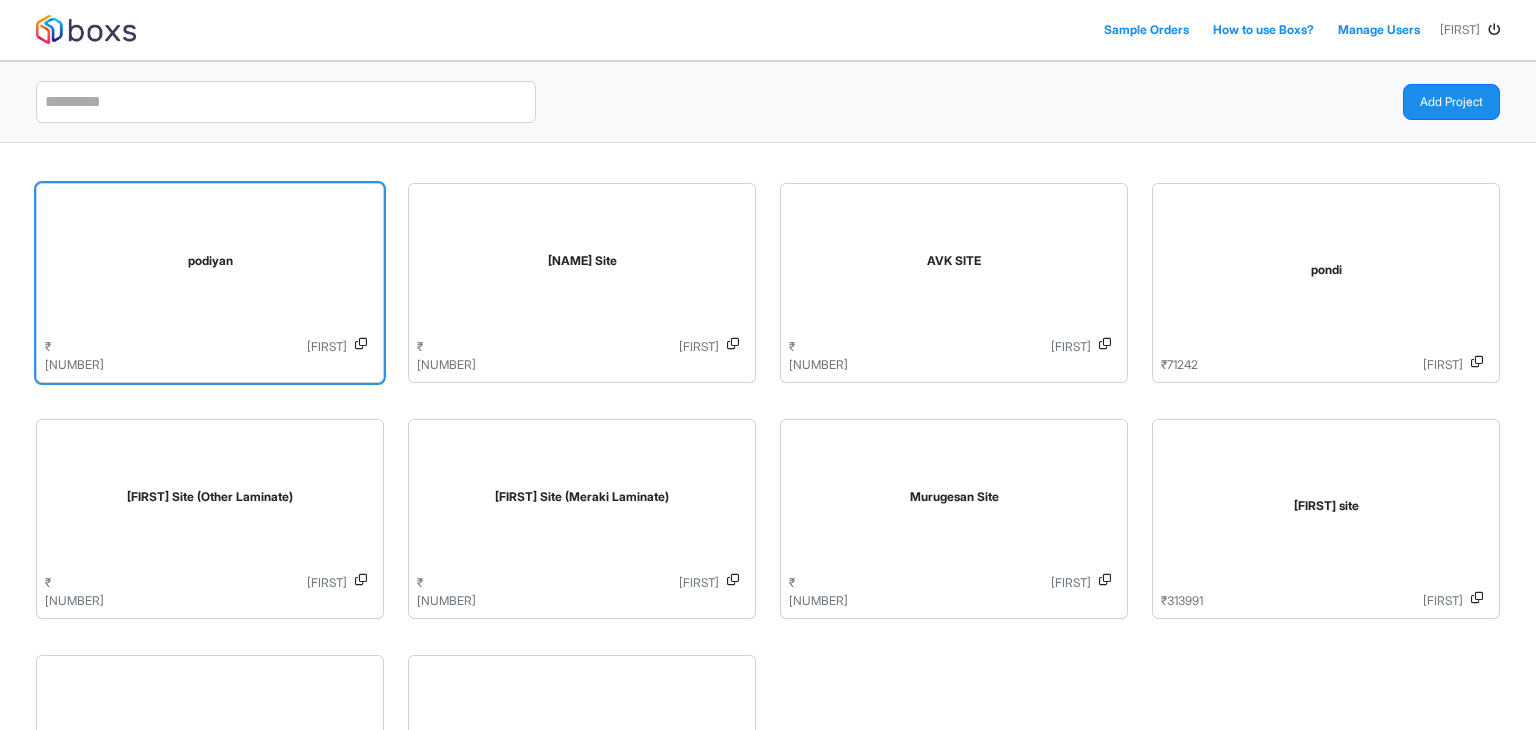 click on "podiyan" at bounding box center (210, 265) 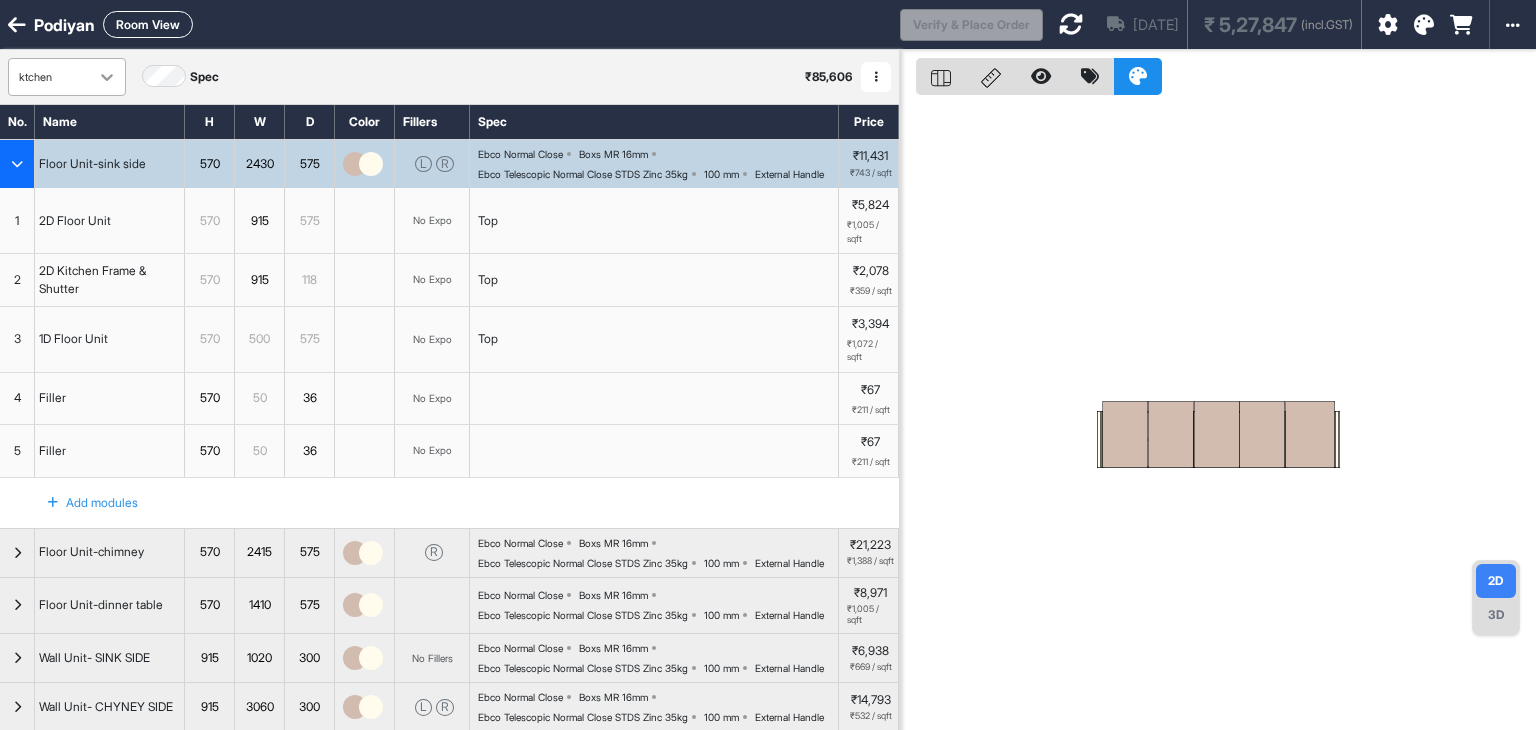 click 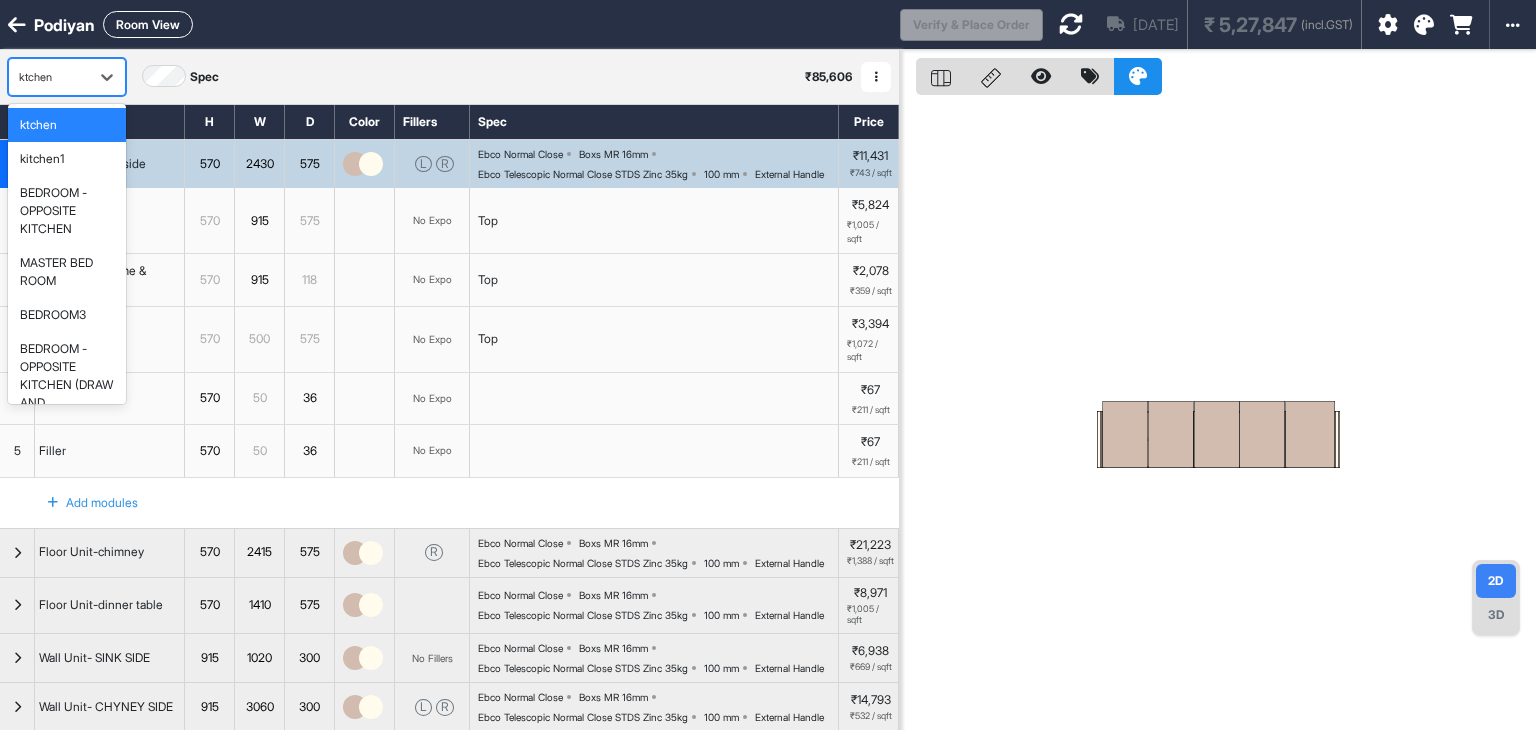 click on "ktchen" at bounding box center (38, 125) 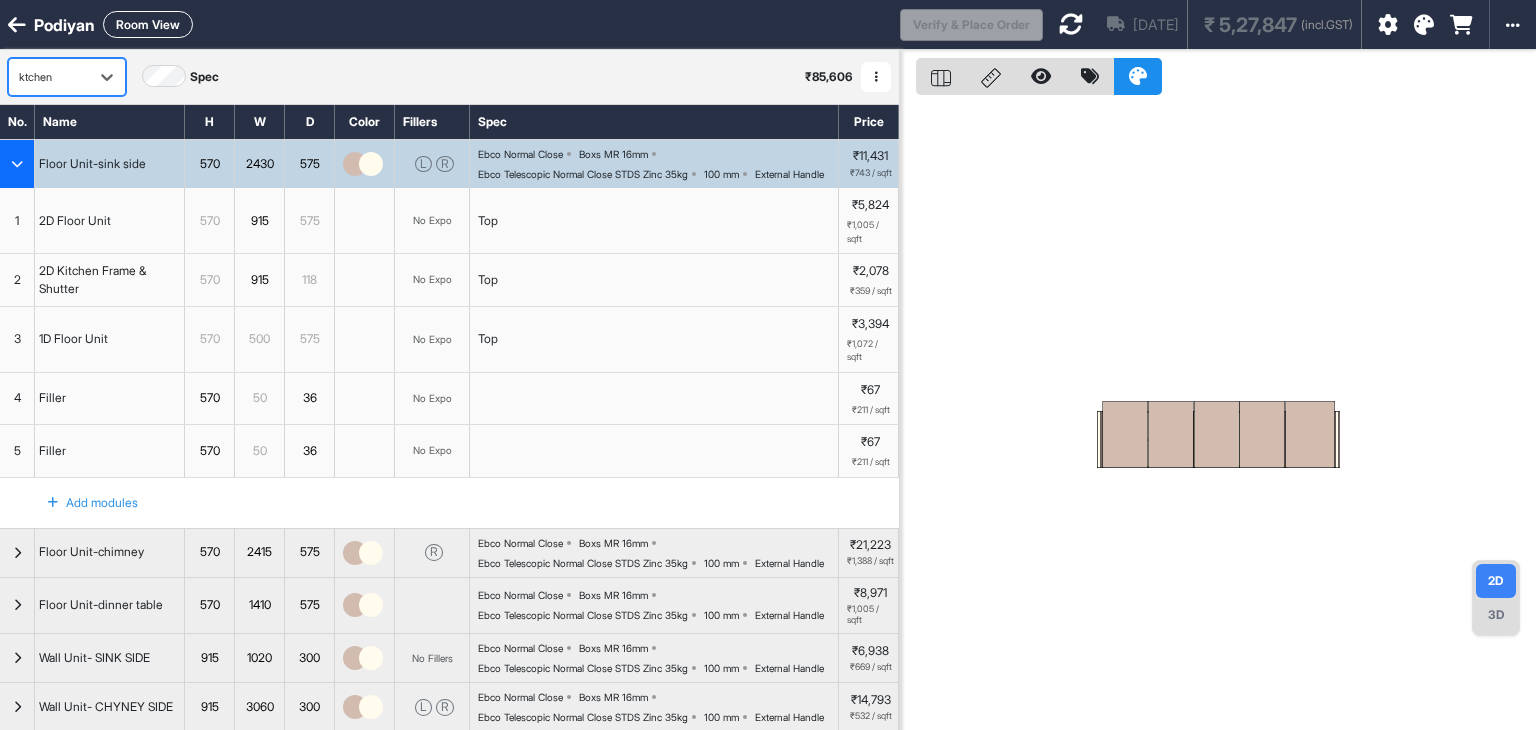 click on "Room View" at bounding box center (148, 24) 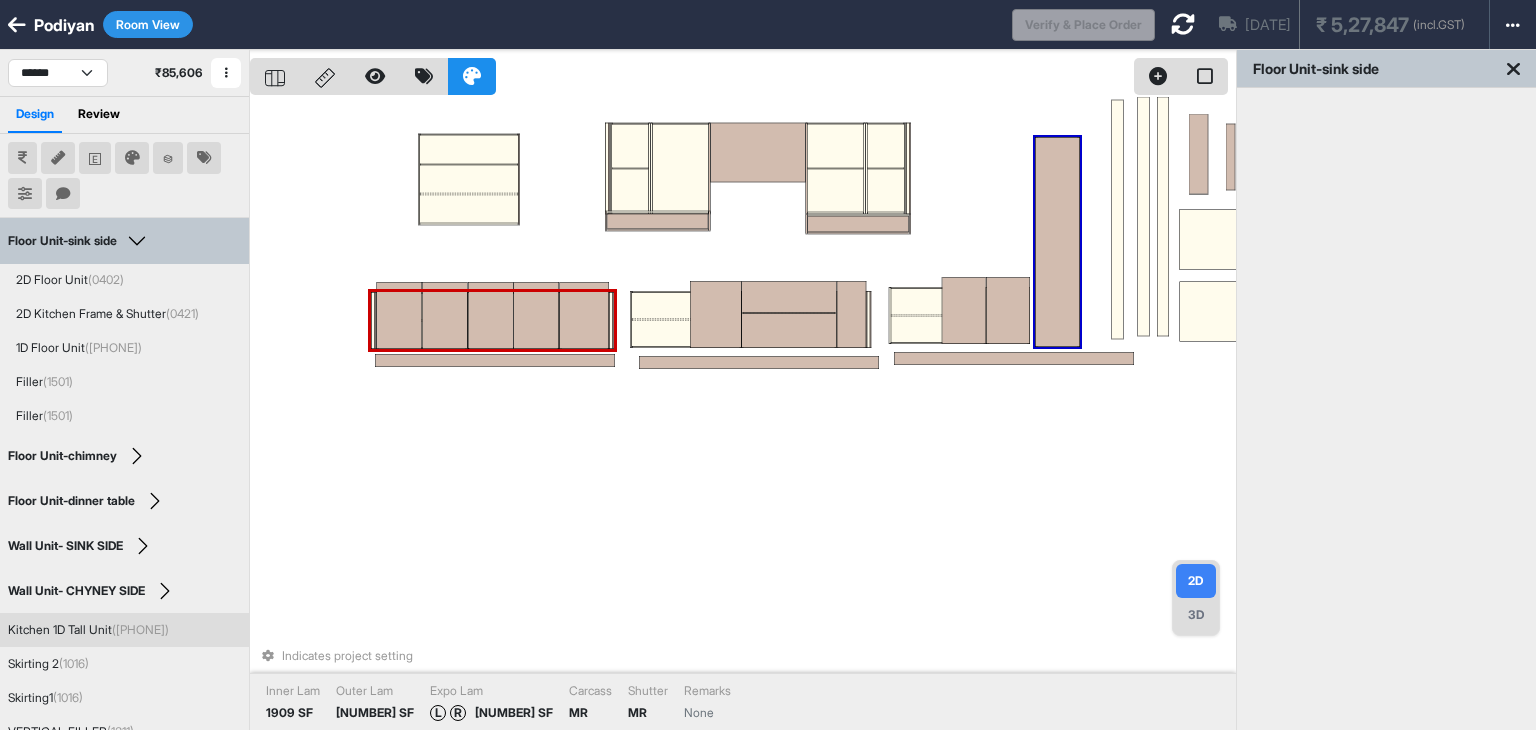 click at bounding box center [1057, 242] 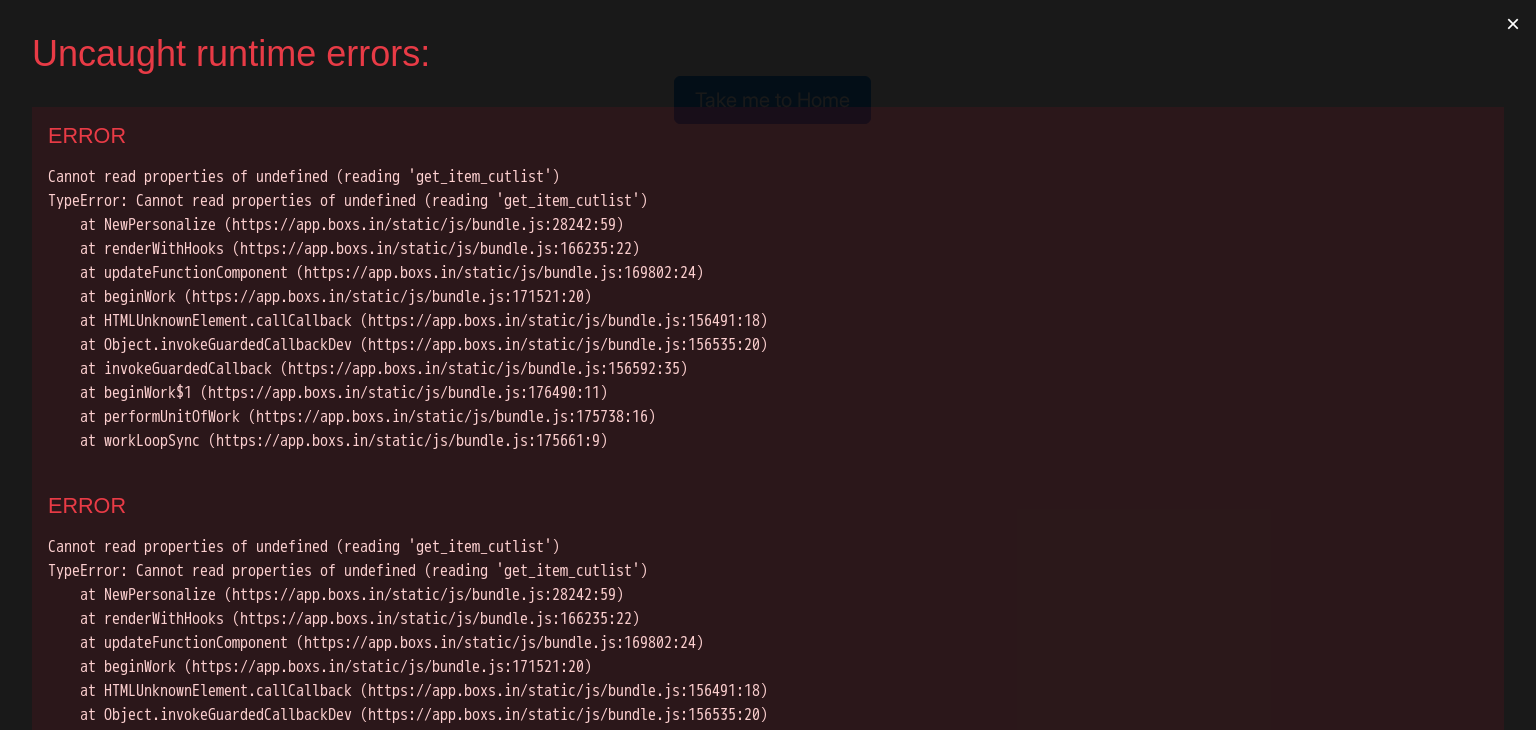 scroll, scrollTop: 0, scrollLeft: 0, axis: both 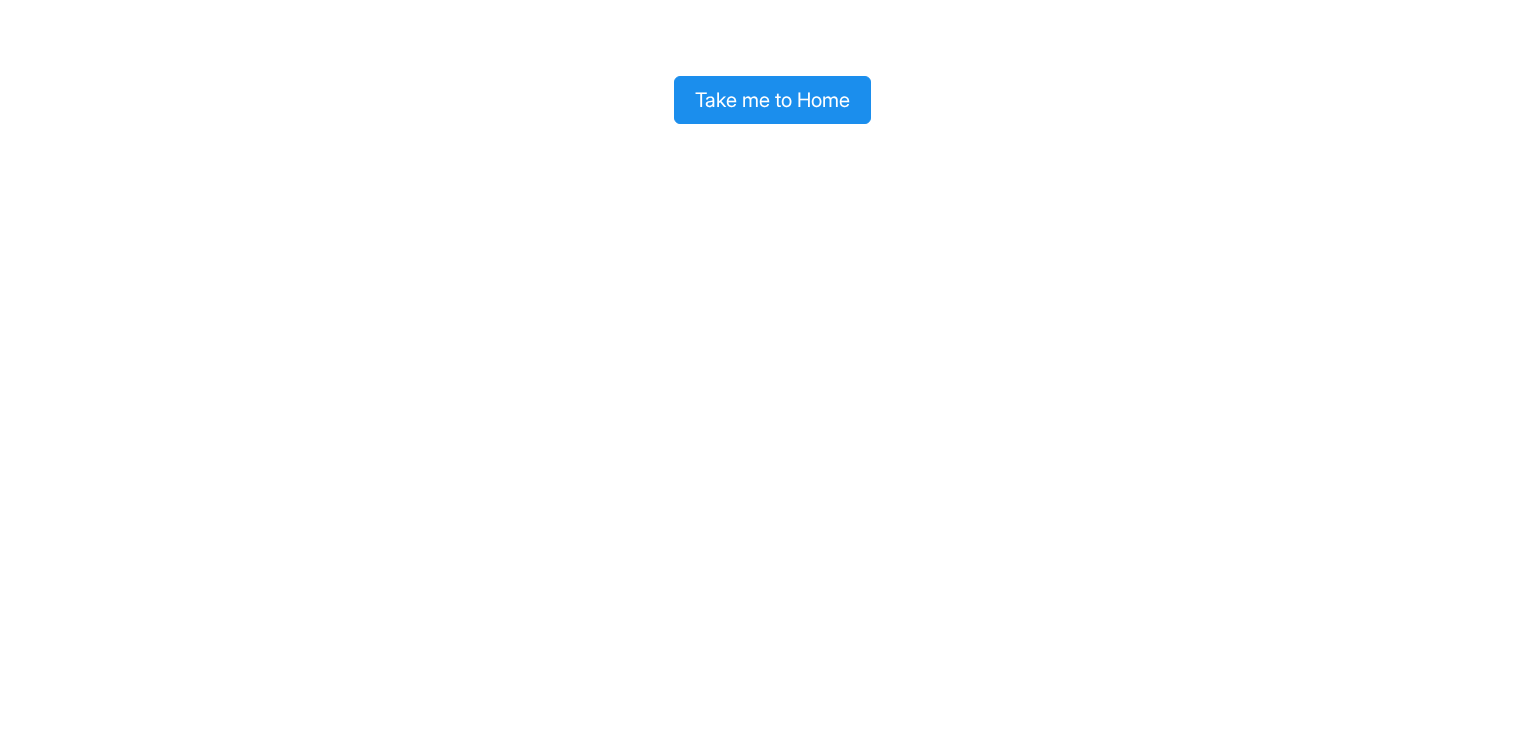 click on "Take me to Home" at bounding box center (772, 100) 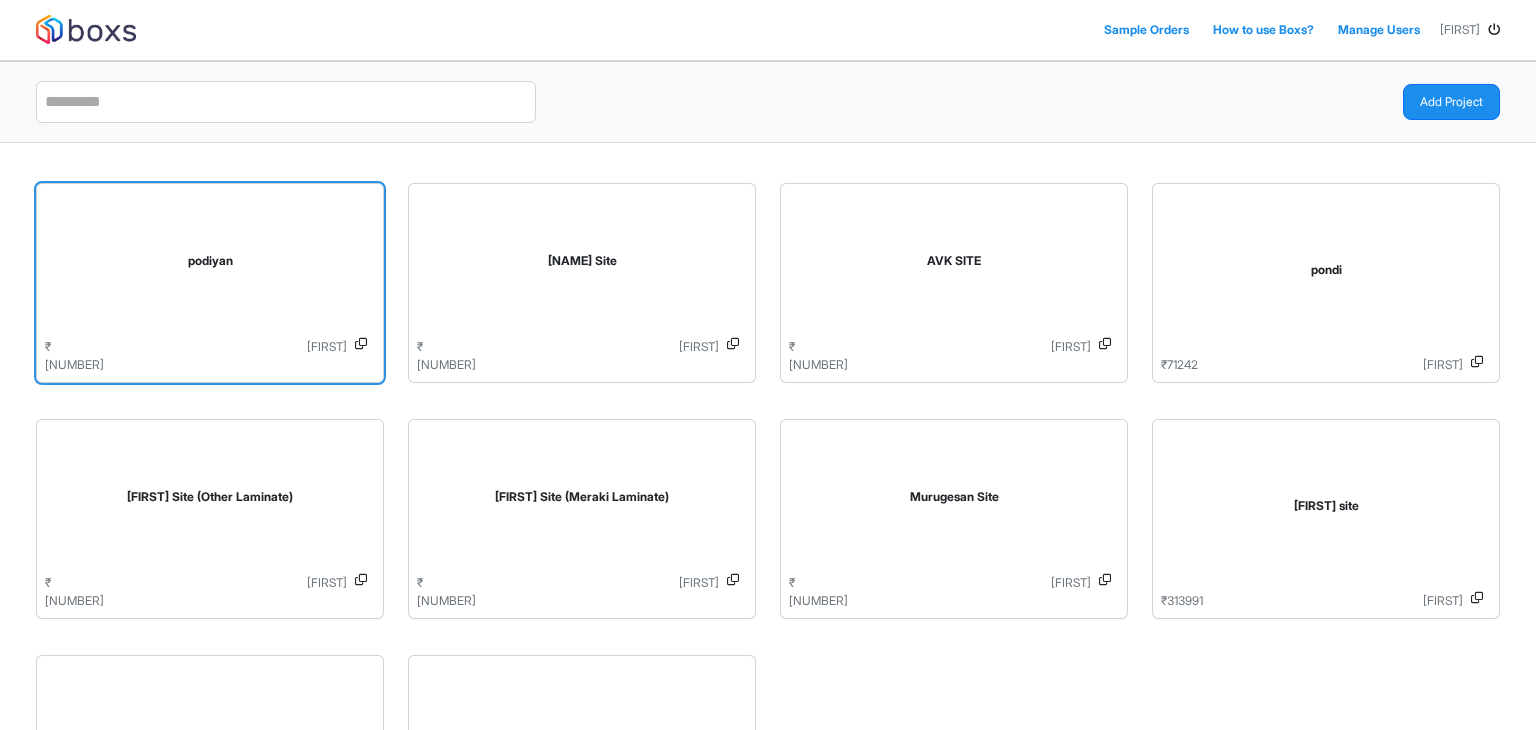 click on "podiyan" at bounding box center [210, 265] 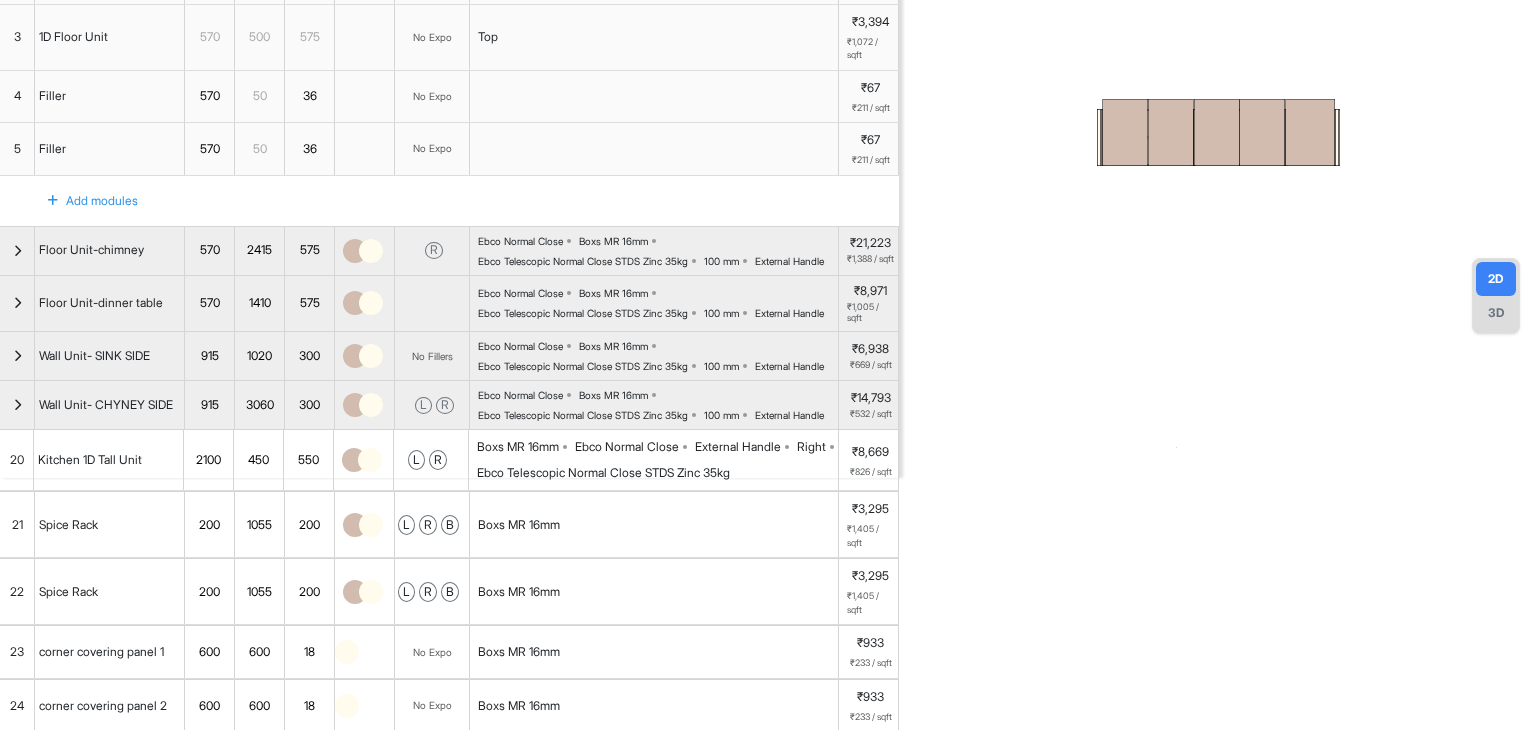 scroll, scrollTop: 0, scrollLeft: 0, axis: both 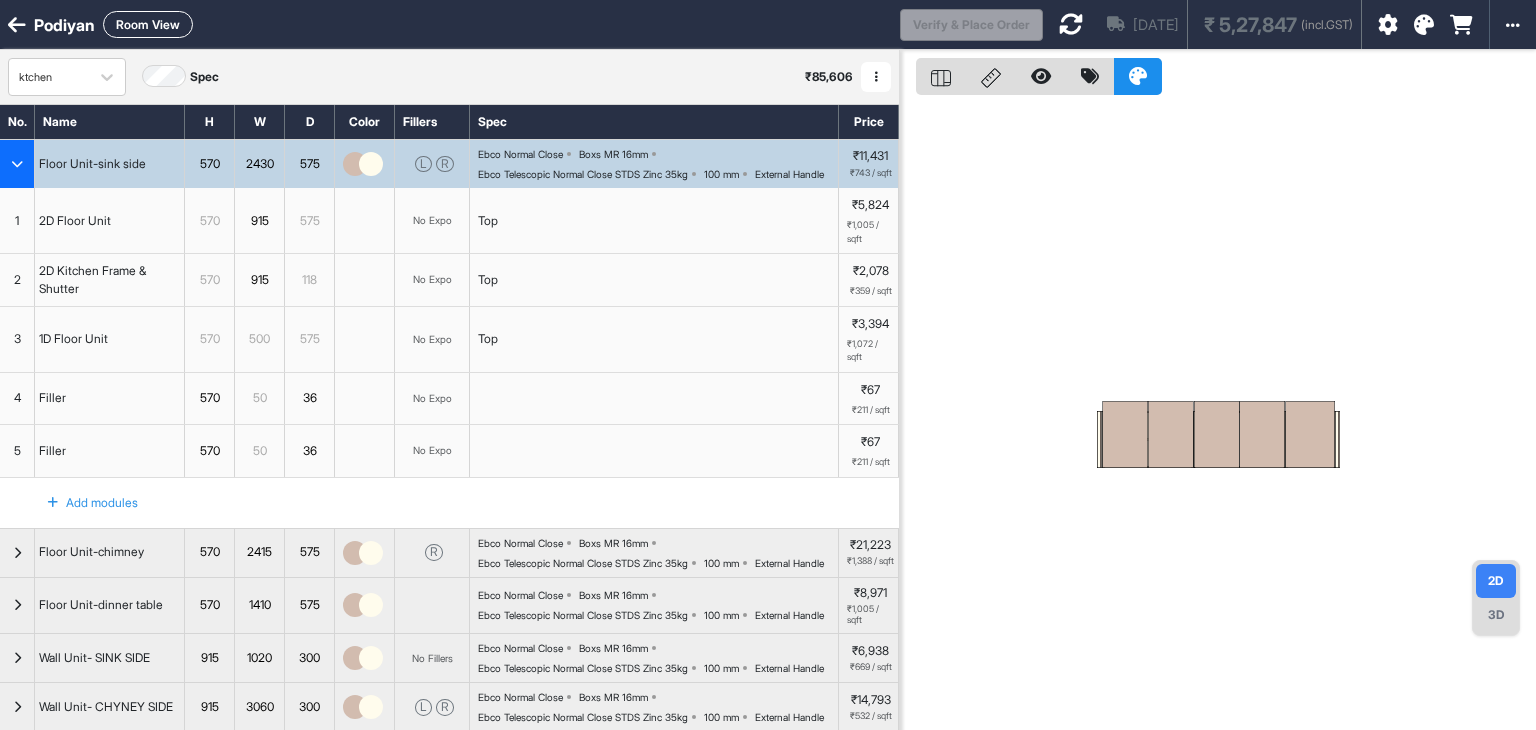 click on "Room View" at bounding box center [148, 24] 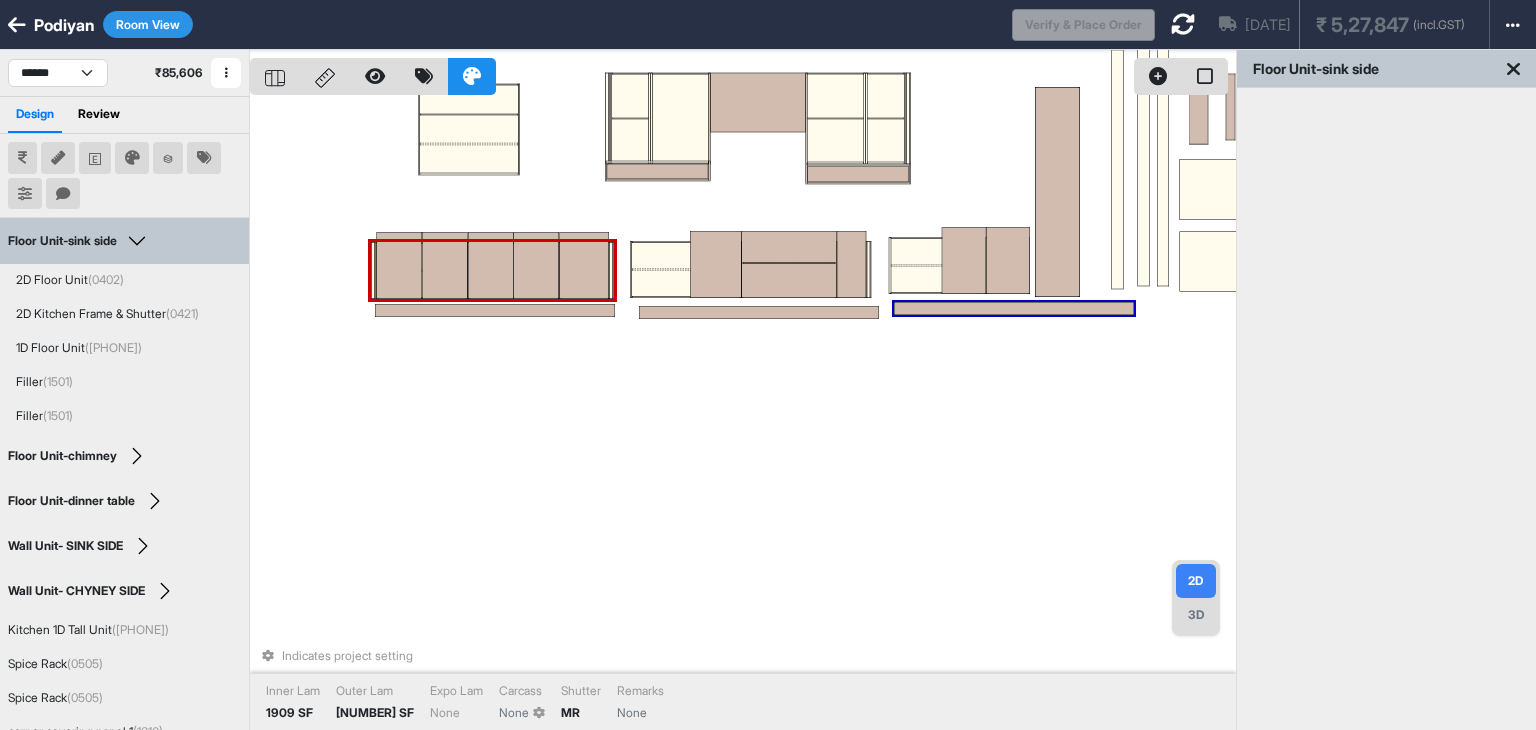 click on "3D" at bounding box center [1196, 615] 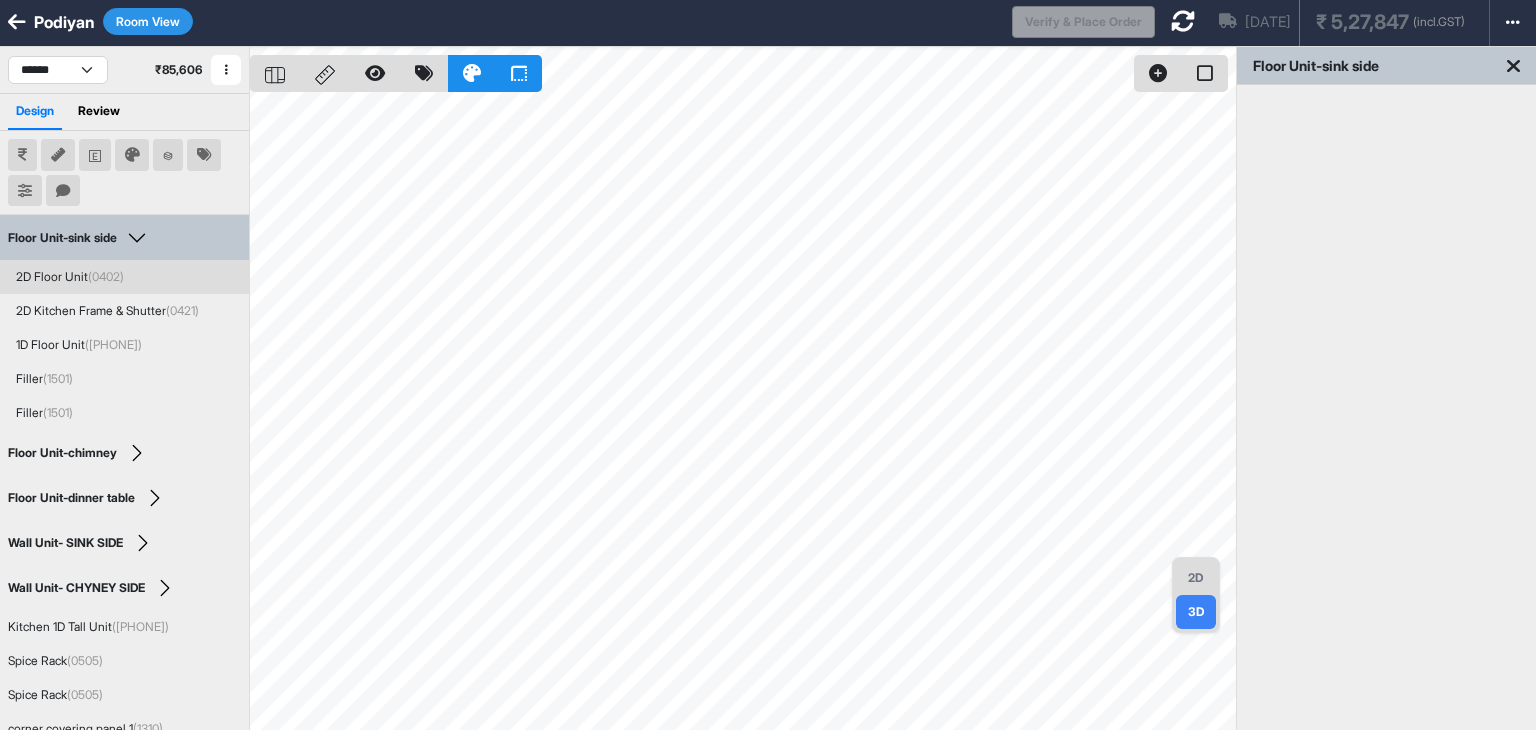 scroll, scrollTop: 0, scrollLeft: 0, axis: both 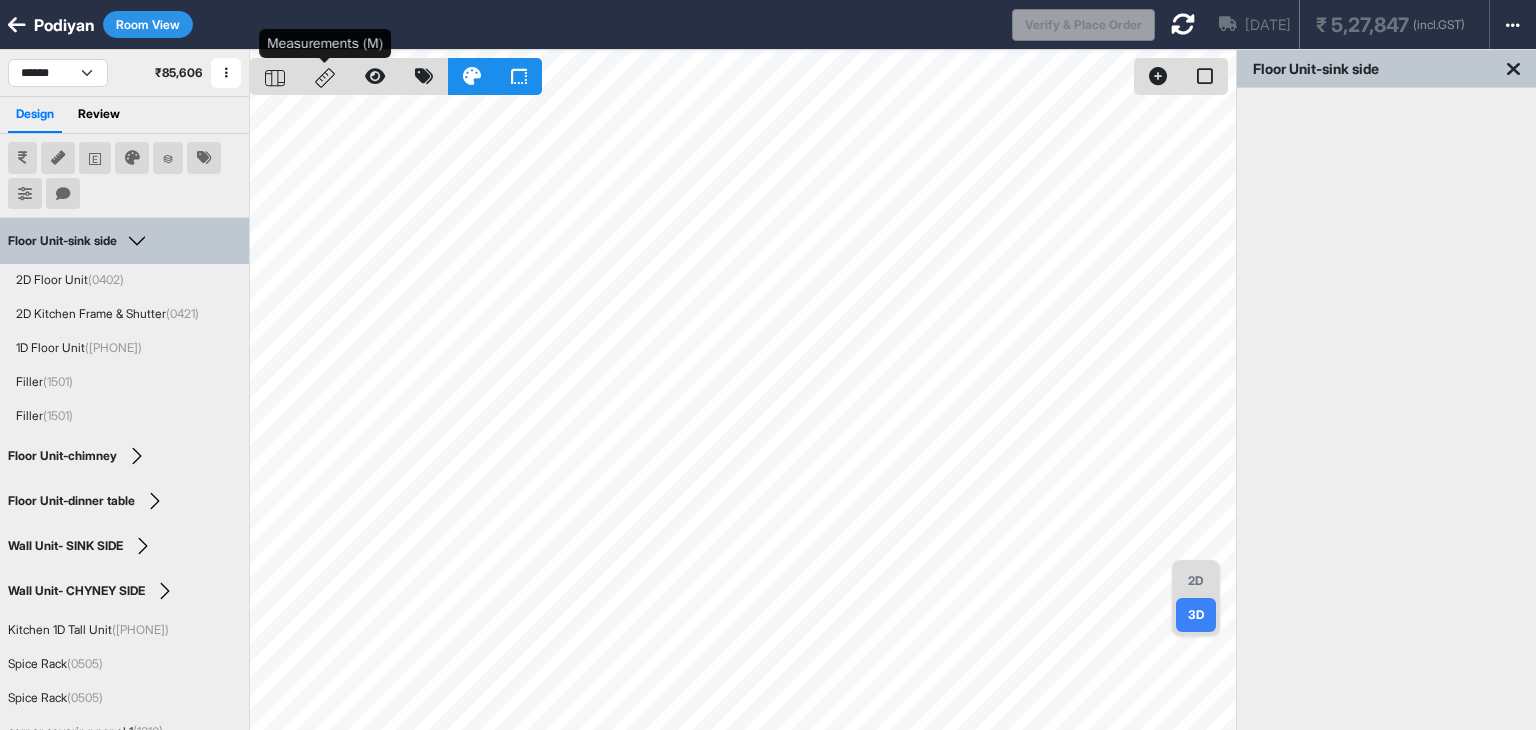 click 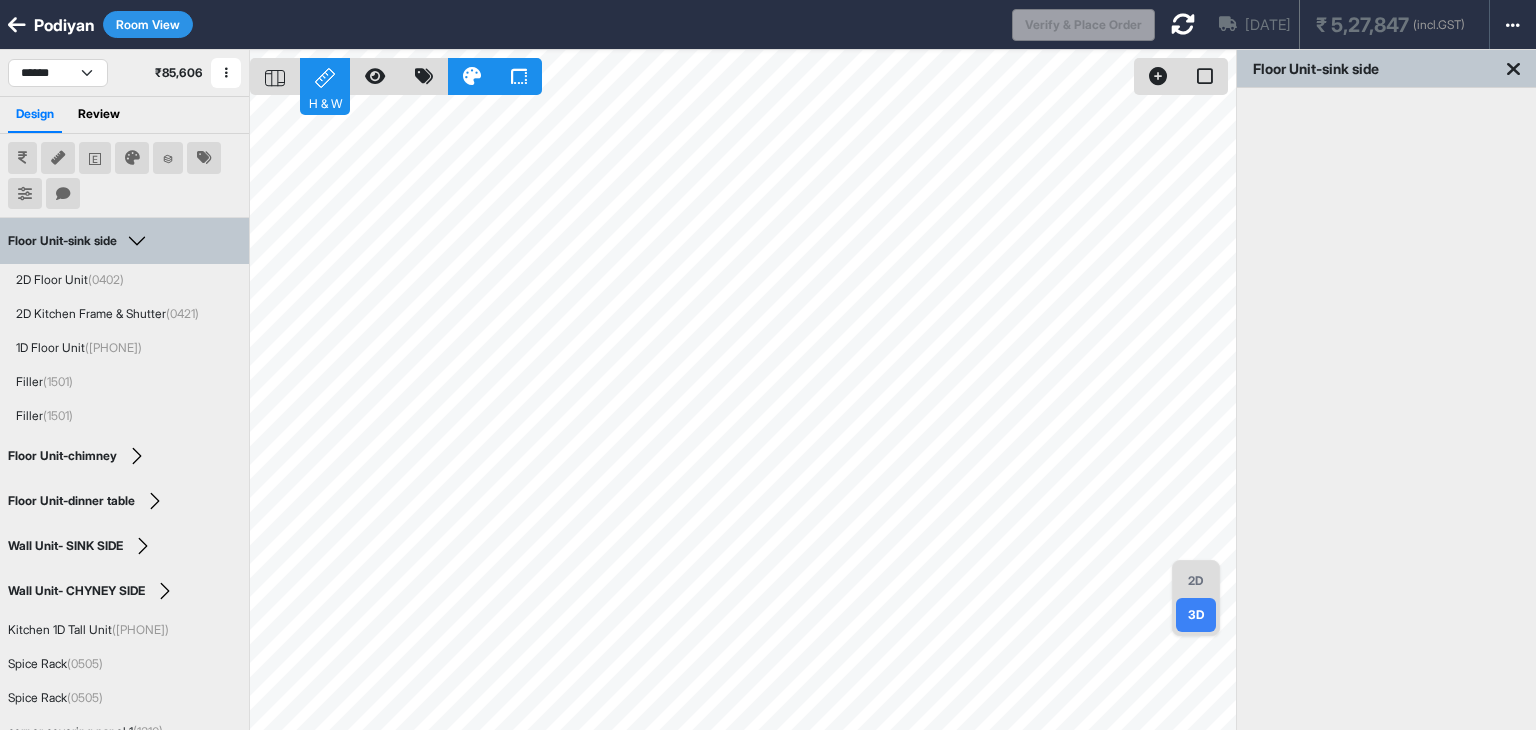 click on "2D" at bounding box center [1196, 581] 